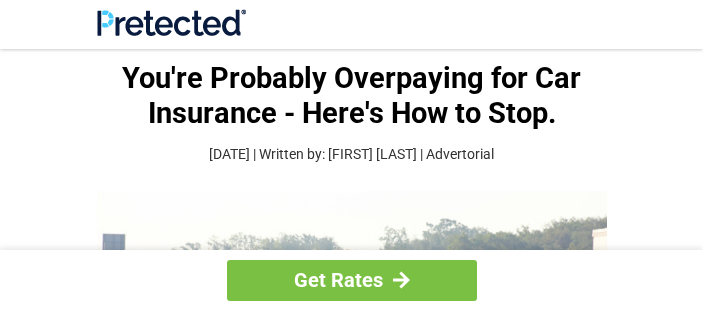 scroll, scrollTop: 0, scrollLeft: 0, axis: both 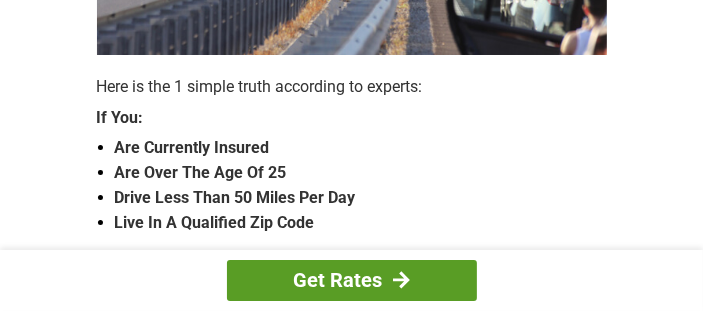 click on "Get Rates" at bounding box center (352, 280) 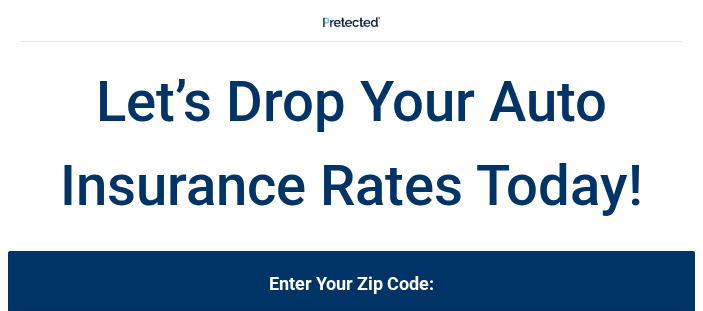 scroll, scrollTop: 0, scrollLeft: 0, axis: both 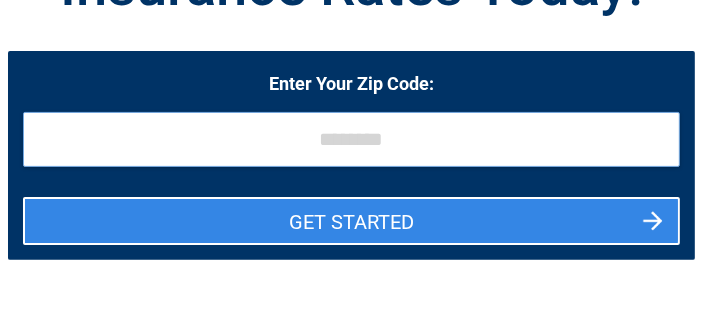 click at bounding box center [351, 139] 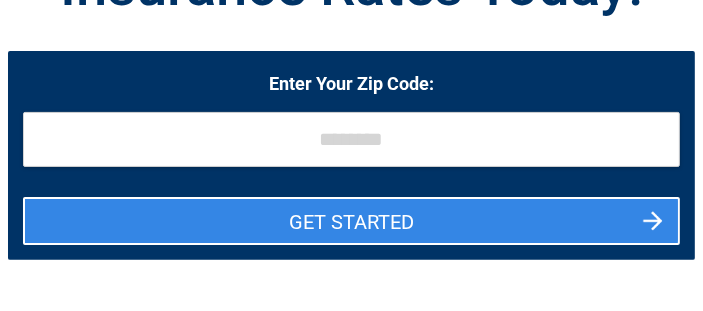click on "Enter Your Zip Code:
GET STARTED" at bounding box center [351, 155] 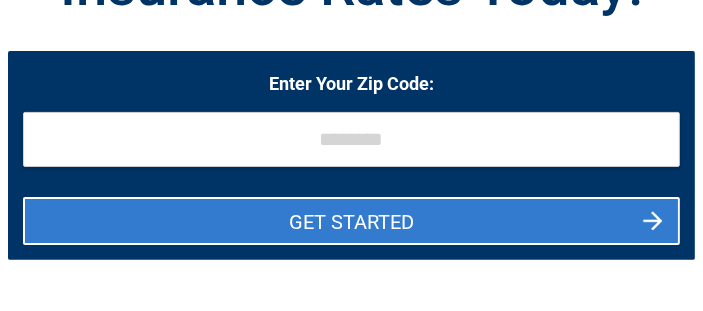 click on "GET STARTED" at bounding box center [351, 221] 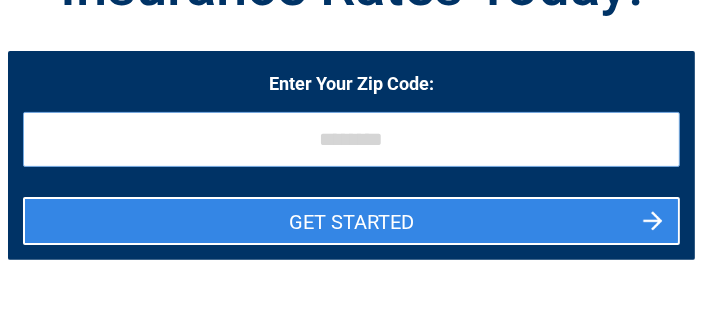 click at bounding box center (351, 139) 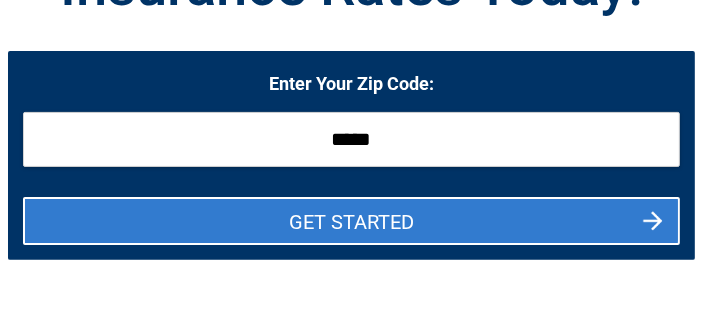 click on "GET STARTED" at bounding box center (351, 221) 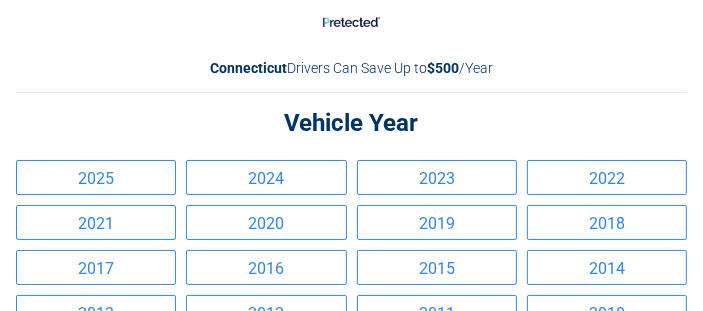 scroll, scrollTop: 100, scrollLeft: 0, axis: vertical 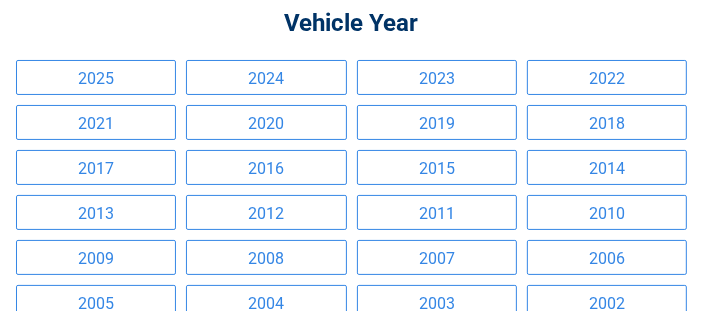 click on "2020" at bounding box center [266, 122] 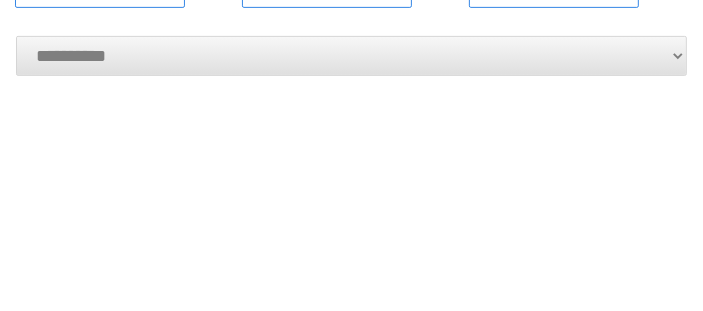 scroll, scrollTop: 300, scrollLeft: 0, axis: vertical 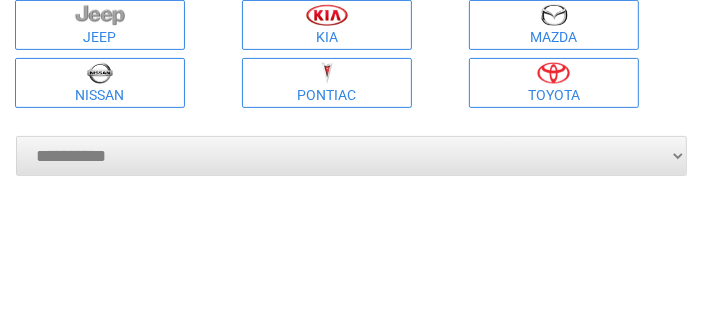 click on "**********" at bounding box center [351, 156] 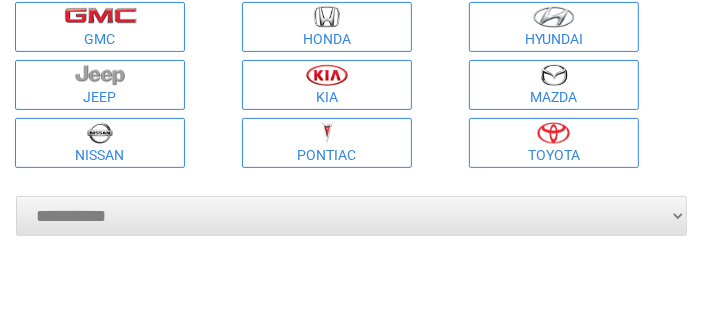 scroll, scrollTop: 200, scrollLeft: 0, axis: vertical 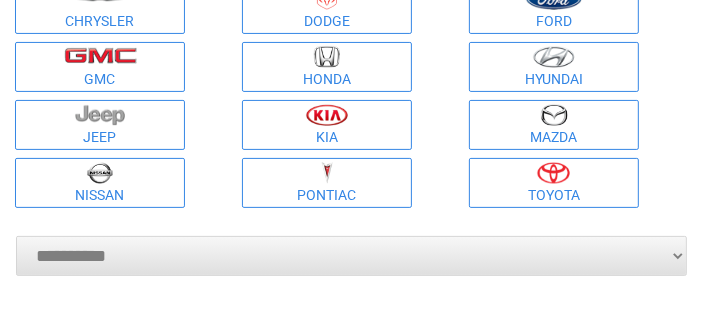 click on "**********" at bounding box center (351, 256) 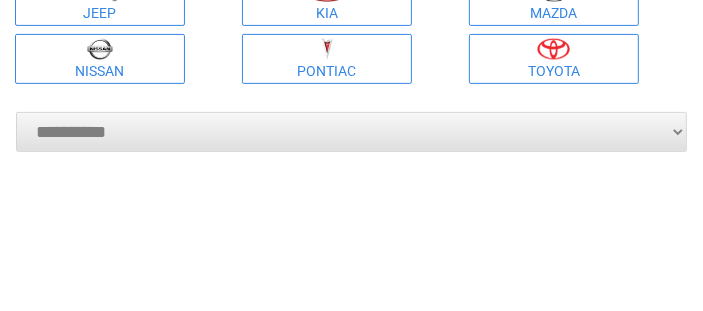 scroll, scrollTop: 300, scrollLeft: 0, axis: vertical 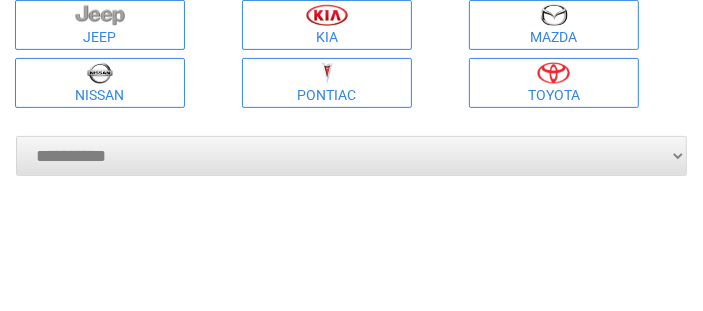 click on "**********" at bounding box center [351, 156] 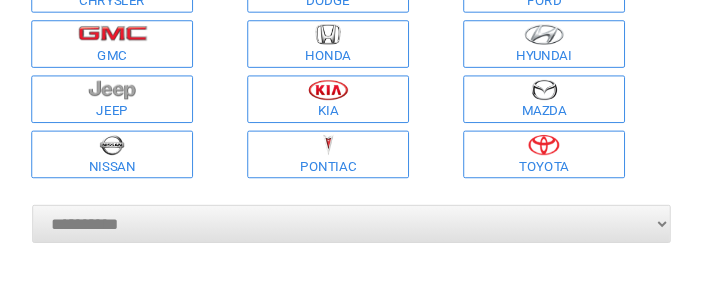 scroll, scrollTop: 200, scrollLeft: 0, axis: vertical 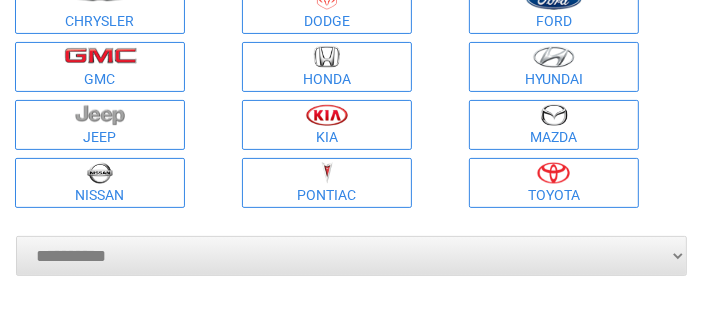 click on "**********" at bounding box center [351, 256] 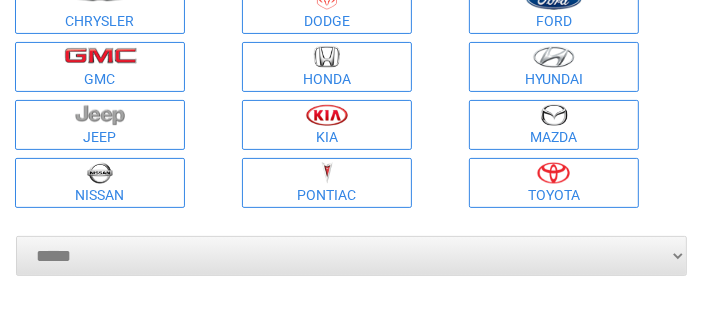 click on "**********" at bounding box center [351, 256] 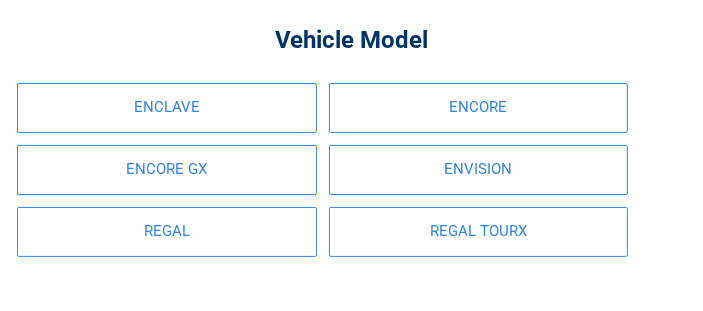 scroll, scrollTop: 0, scrollLeft: 0, axis: both 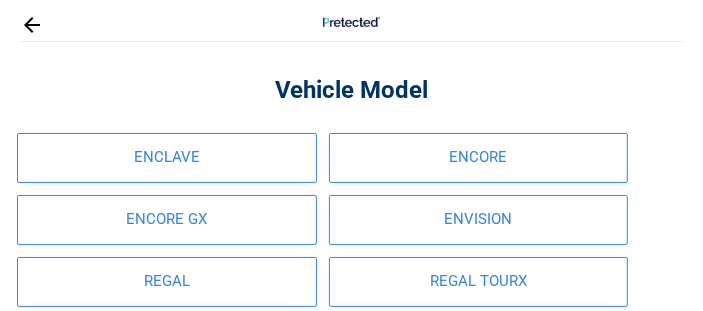 click 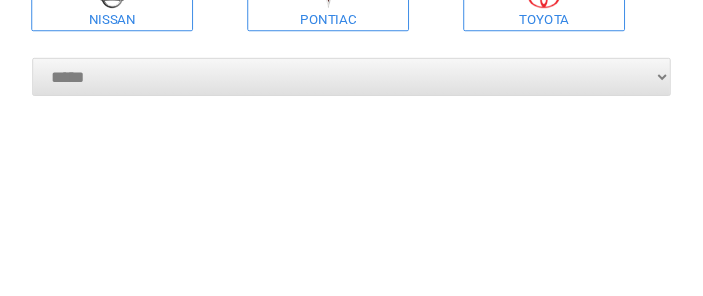 scroll, scrollTop: 400, scrollLeft: 0, axis: vertical 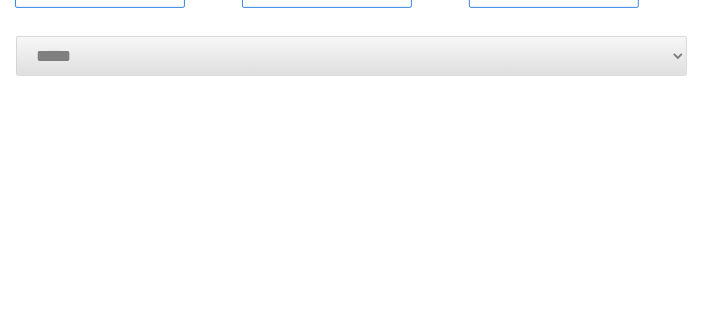 click on "**********" at bounding box center [351, 50] 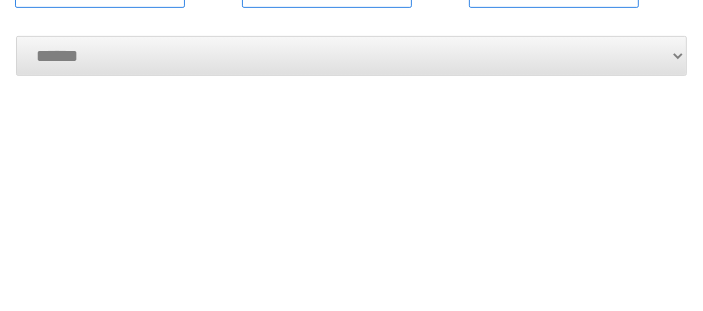 click on "**********" at bounding box center (351, 56) 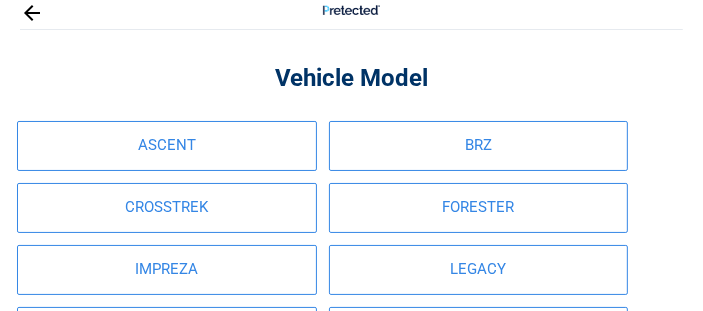 scroll, scrollTop: 0, scrollLeft: 0, axis: both 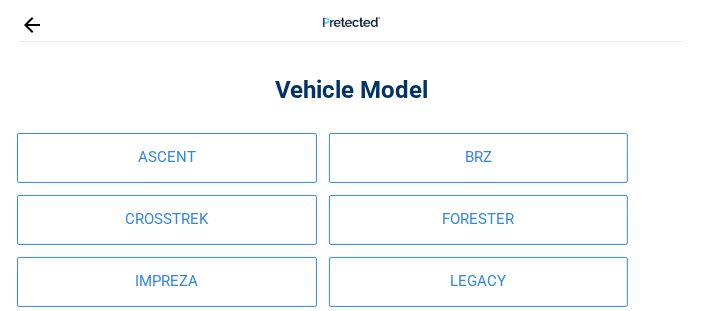 click on "FORESTER" at bounding box center (479, 220) 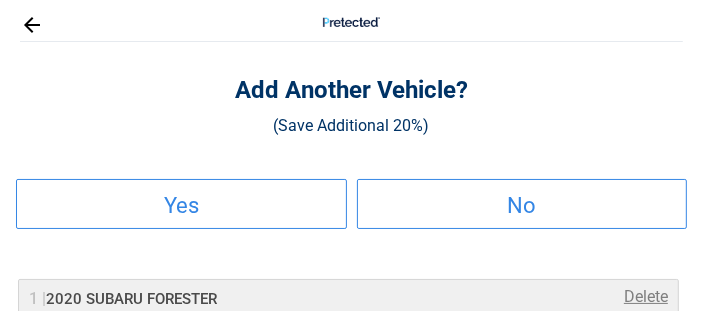 click on "No" at bounding box center (522, 206) 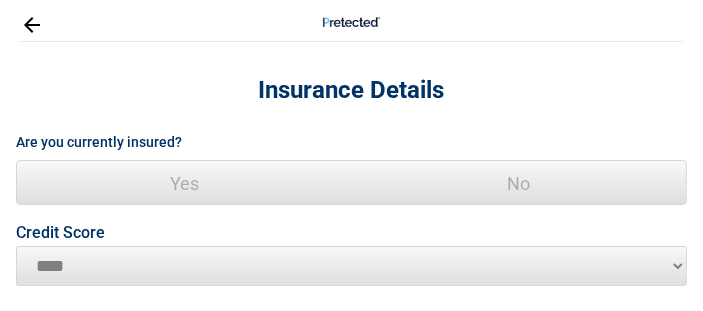 click on "Yes" at bounding box center (184, 183) 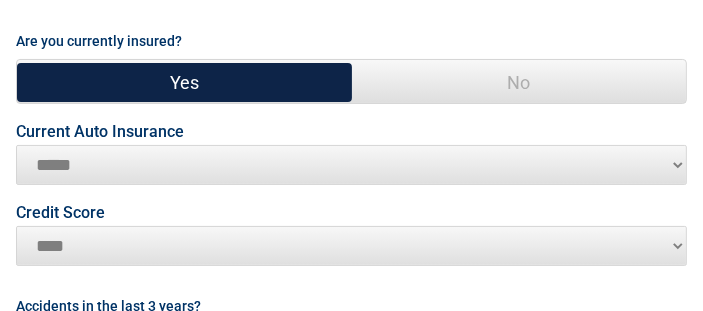 scroll, scrollTop: 200, scrollLeft: 0, axis: vertical 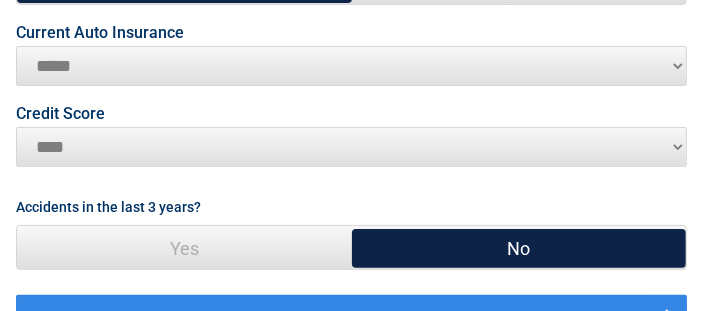 click on "*********
****
*******
****" at bounding box center (351, 147) 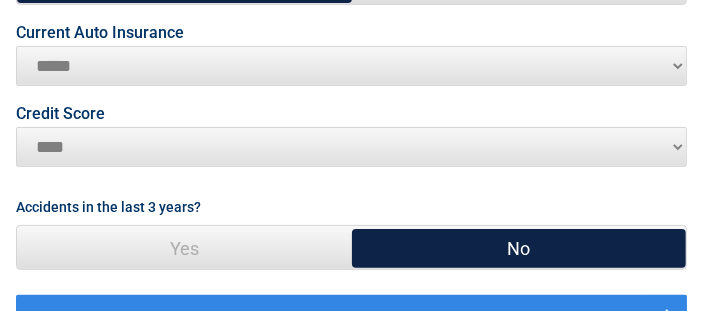 select on "*********" 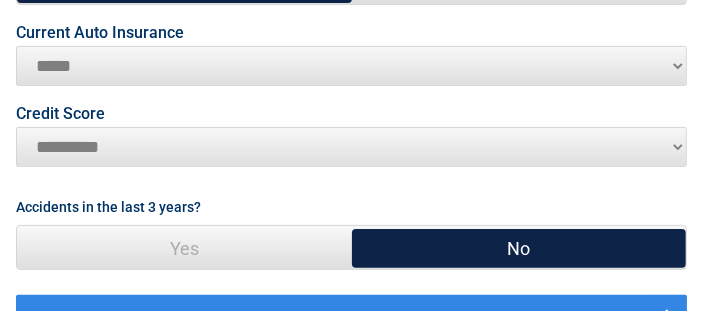 click on "*********
****
*******
****" at bounding box center (351, 147) 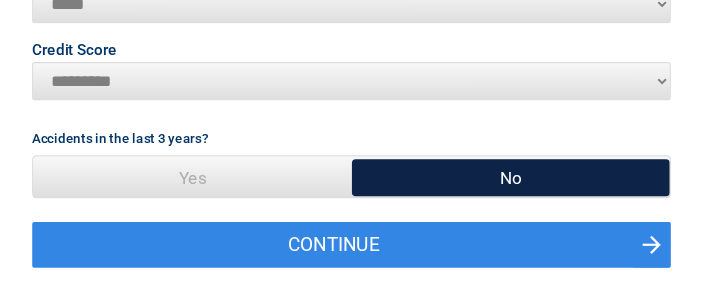 scroll, scrollTop: 300, scrollLeft: 0, axis: vertical 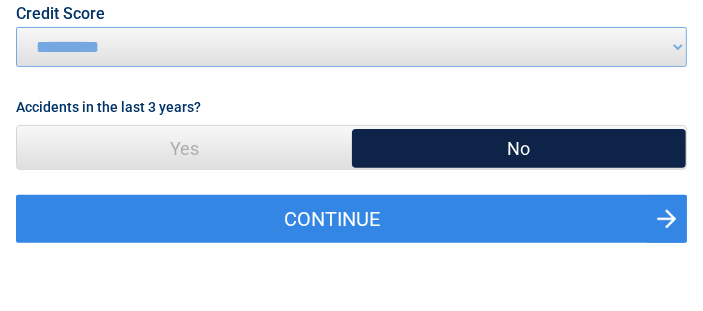click on "No" at bounding box center [519, 148] 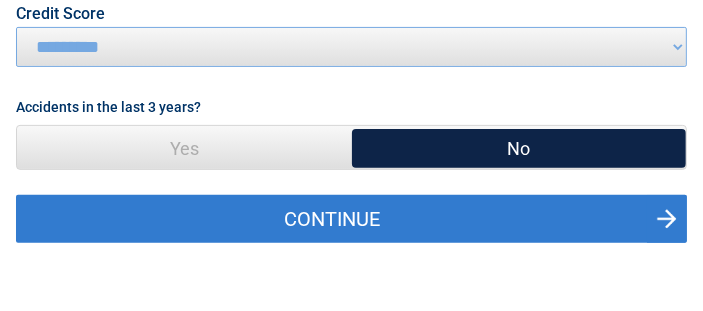 click on "Continue" at bounding box center (351, 219) 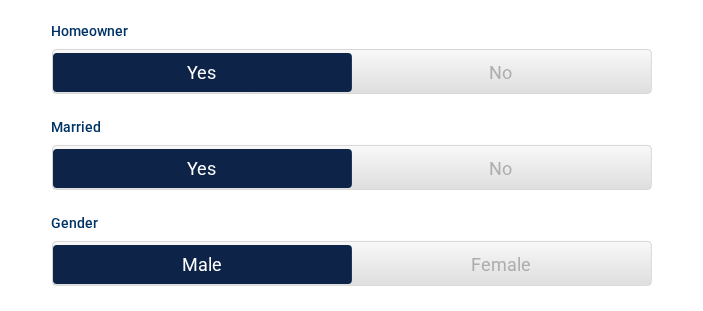 scroll, scrollTop: 100, scrollLeft: 0, axis: vertical 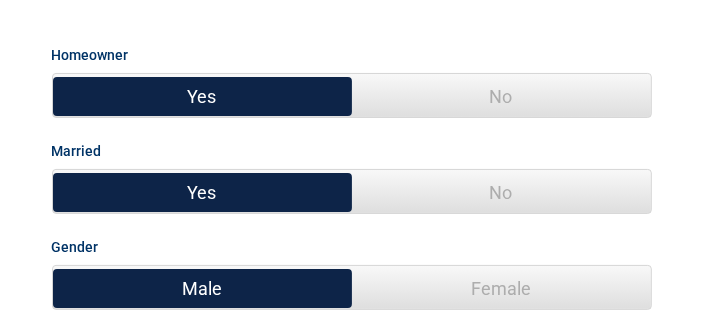 click on "No" at bounding box center [501, 96] 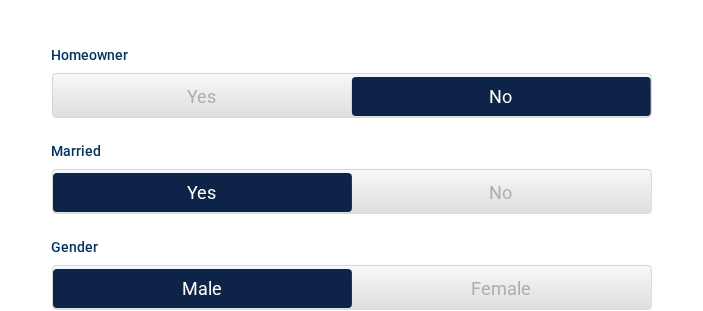 click on "No" at bounding box center [501, 192] 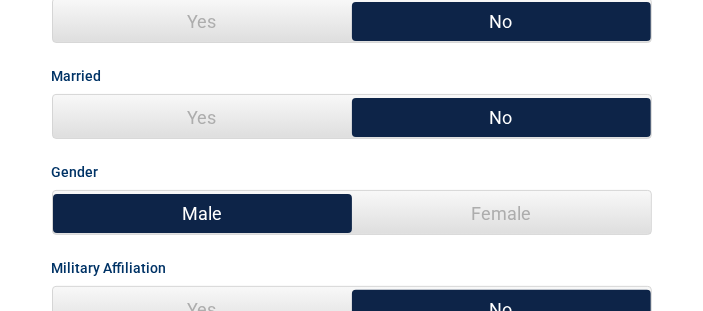 scroll, scrollTop: 200, scrollLeft: 0, axis: vertical 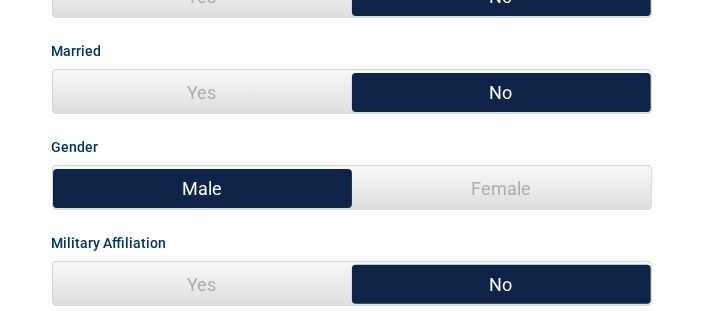click on "Male" at bounding box center [202, 188] 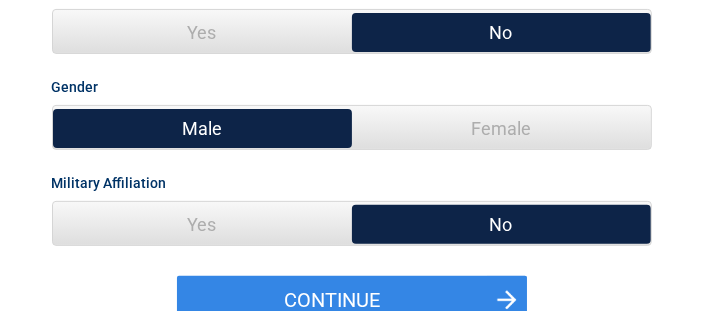 scroll, scrollTop: 300, scrollLeft: 0, axis: vertical 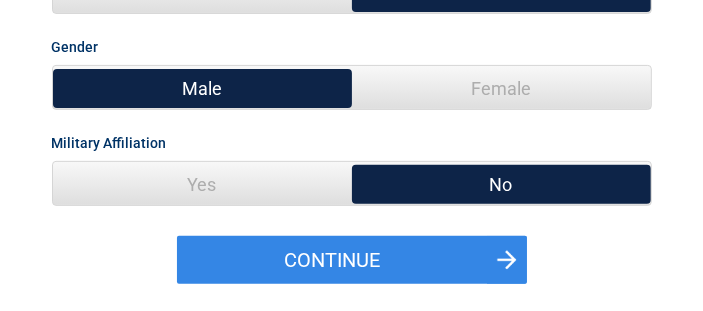 click on "No" at bounding box center [501, 184] 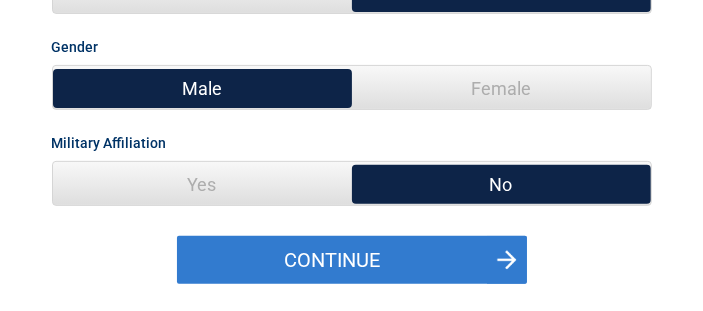 click on "Continue" at bounding box center (352, 260) 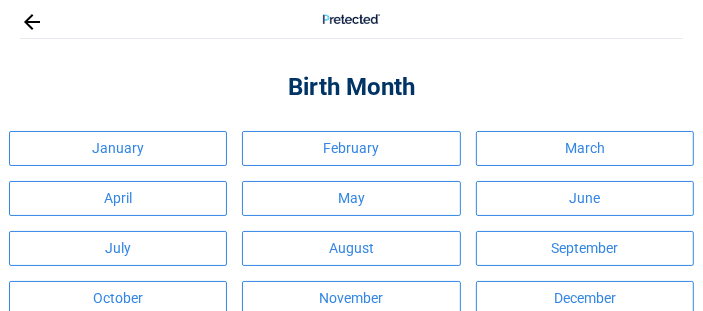 scroll, scrollTop: 0, scrollLeft: 0, axis: both 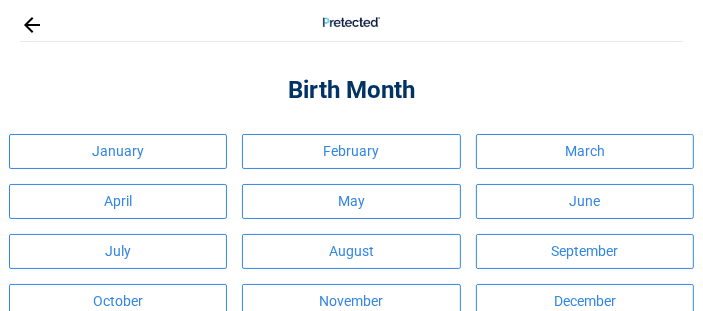 click on "March" at bounding box center (585, 151) 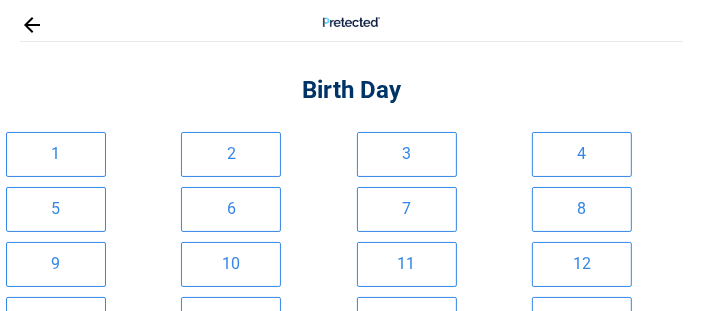 click on "11" at bounding box center [407, 264] 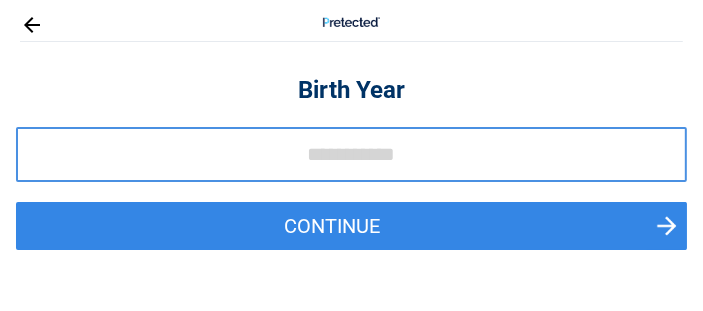 click at bounding box center [351, 154] 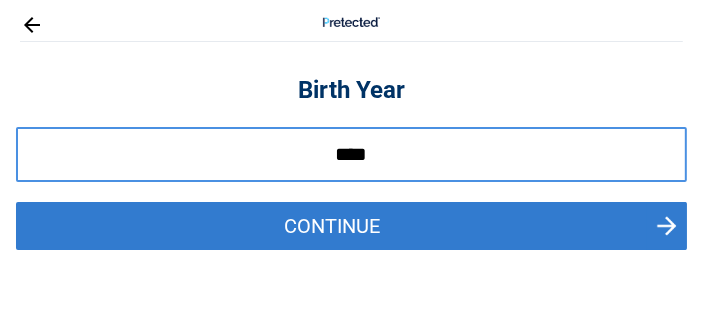 type on "****" 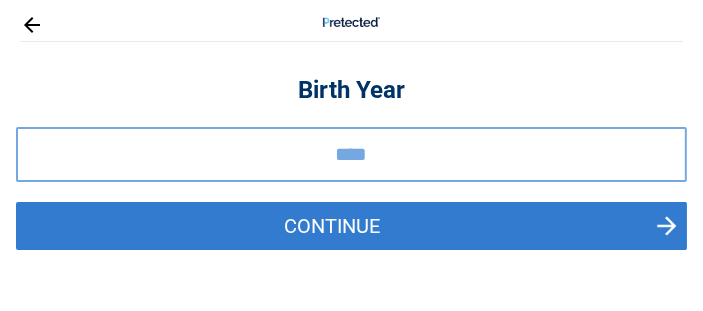 click on "Continue" at bounding box center (351, 226) 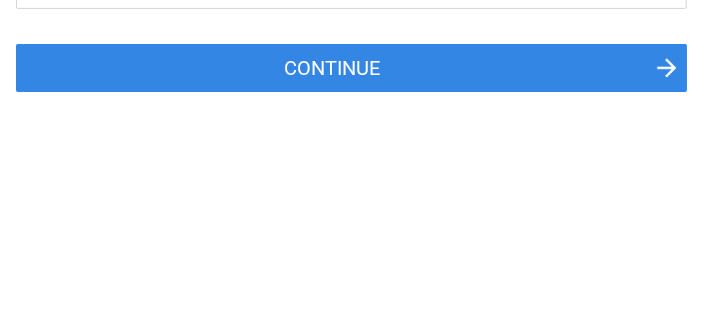 scroll, scrollTop: 200, scrollLeft: 0, axis: vertical 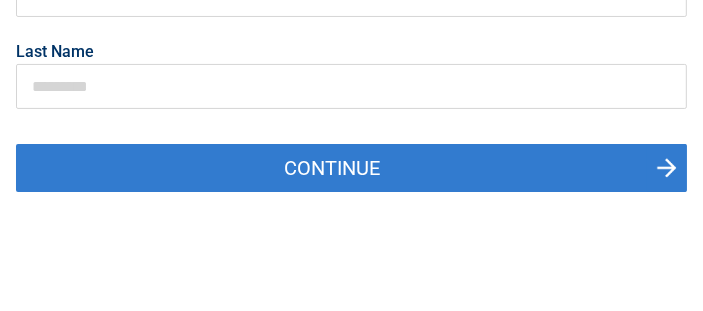 click on "Continue" at bounding box center [351, 168] 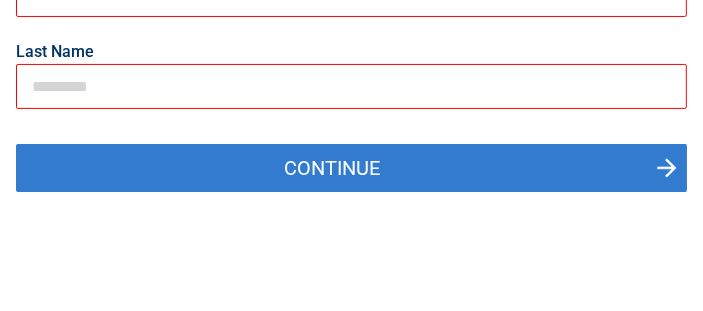 scroll, scrollTop: 185, scrollLeft: 0, axis: vertical 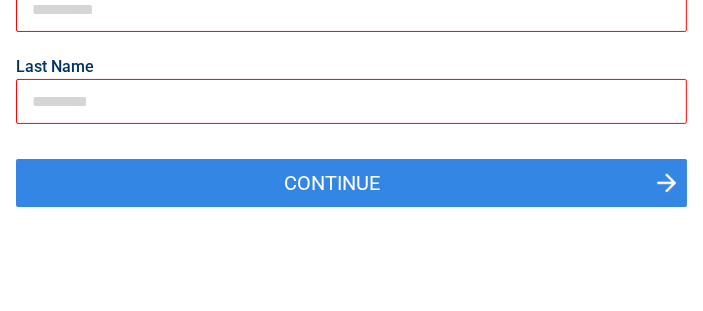 click at bounding box center (351, 101) 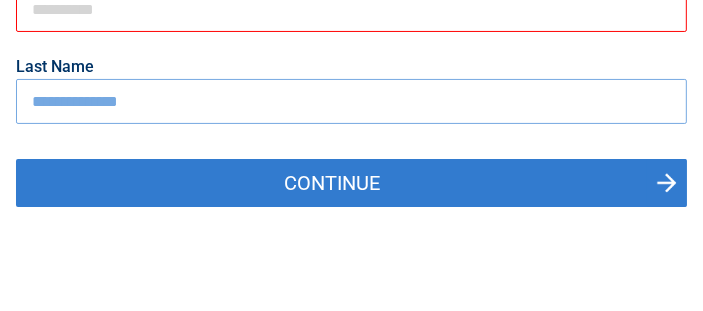 type on "**********" 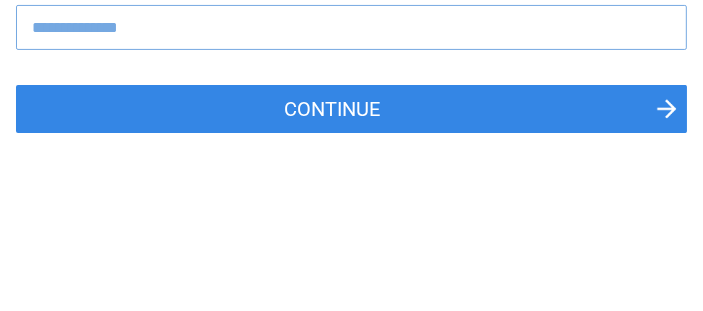 scroll, scrollTop: 285, scrollLeft: 0, axis: vertical 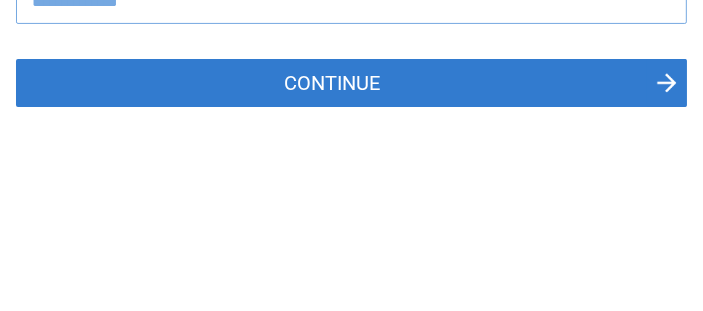 click on "Continue" at bounding box center (351, 83) 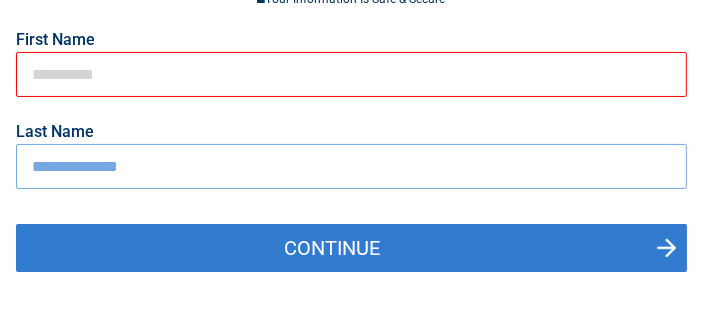 click on "**********" at bounding box center (351, 125) 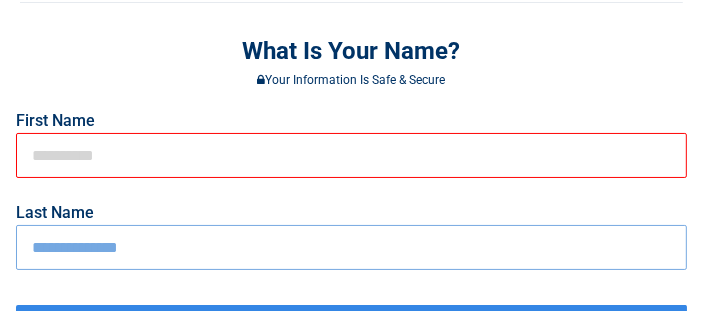 click at bounding box center [351, 155] 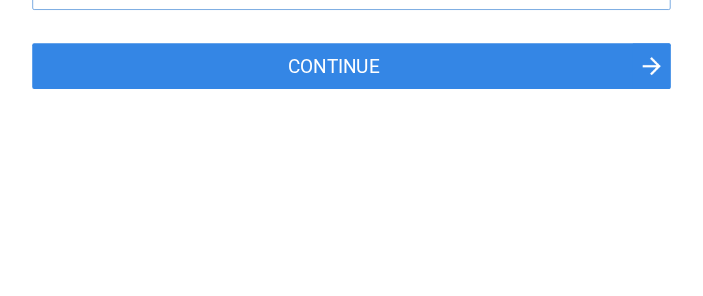 scroll, scrollTop: 300, scrollLeft: 0, axis: vertical 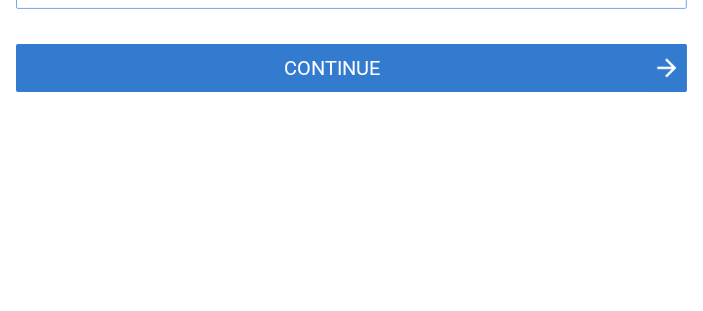 type on "****" 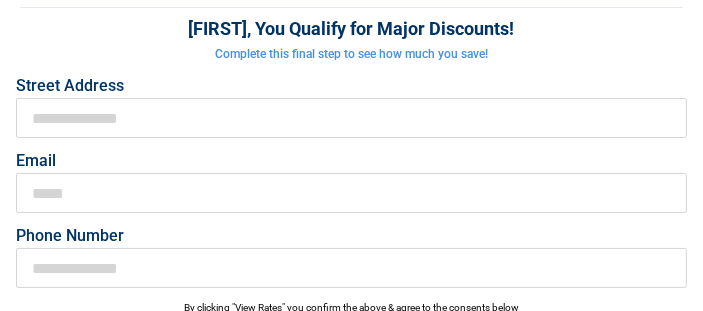 scroll, scrollTop: 0, scrollLeft: 0, axis: both 